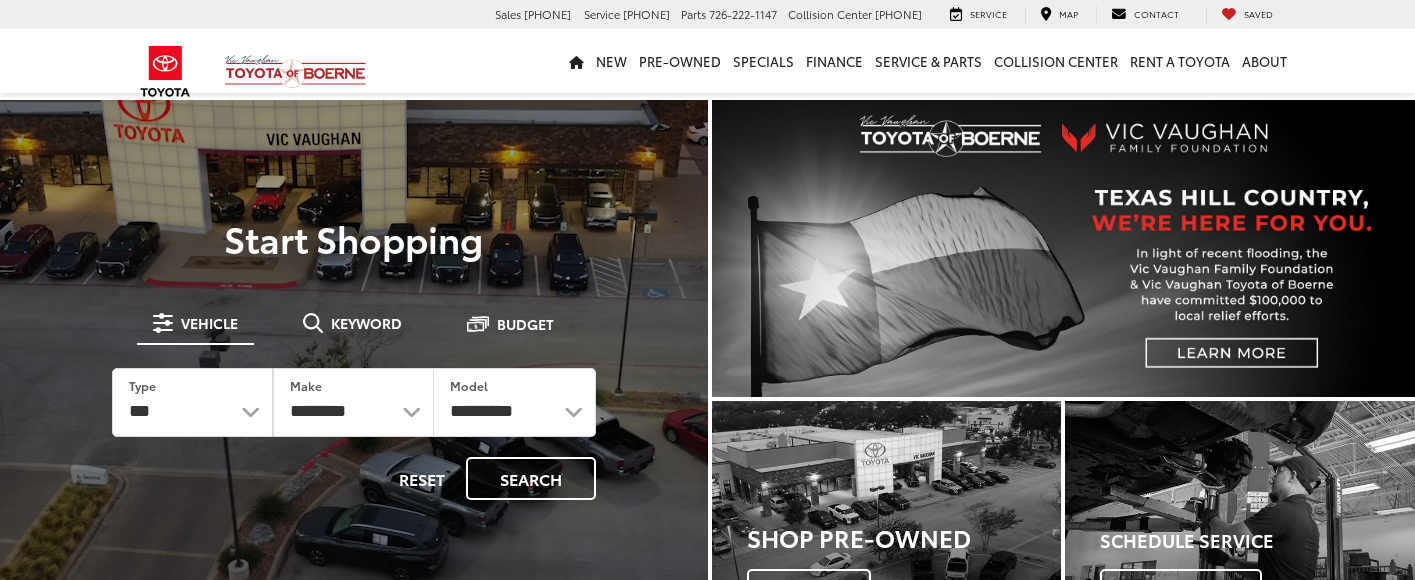 scroll, scrollTop: 0, scrollLeft: 0, axis: both 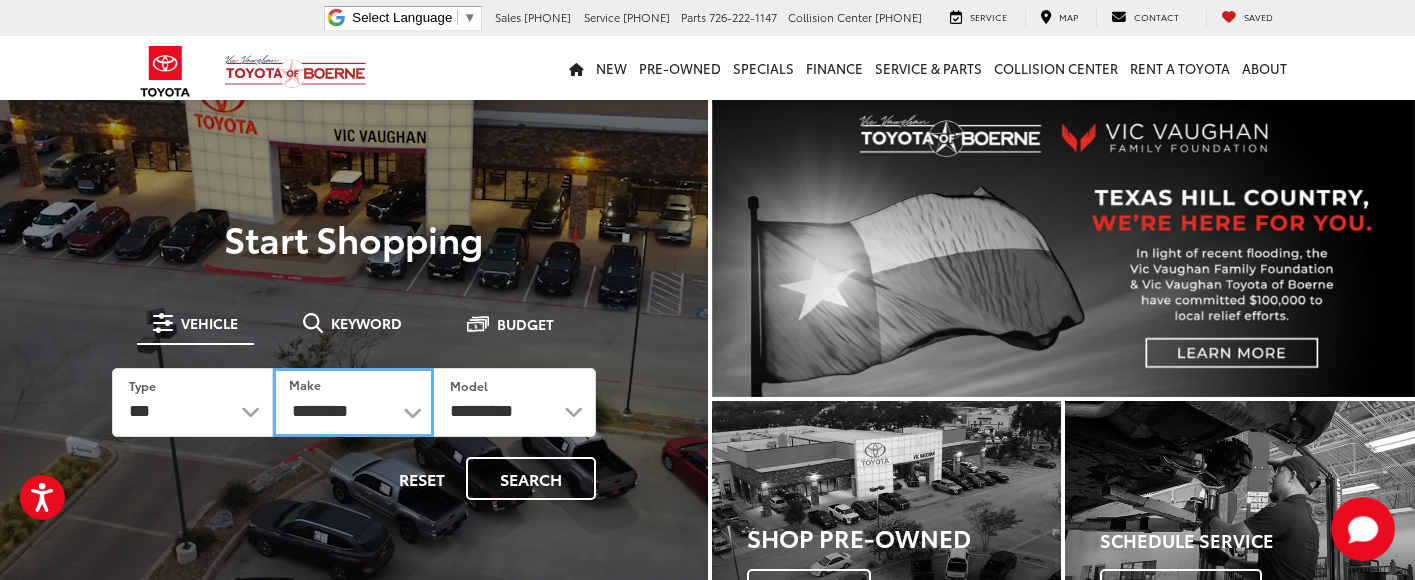 click on "**********" at bounding box center [353, 402] 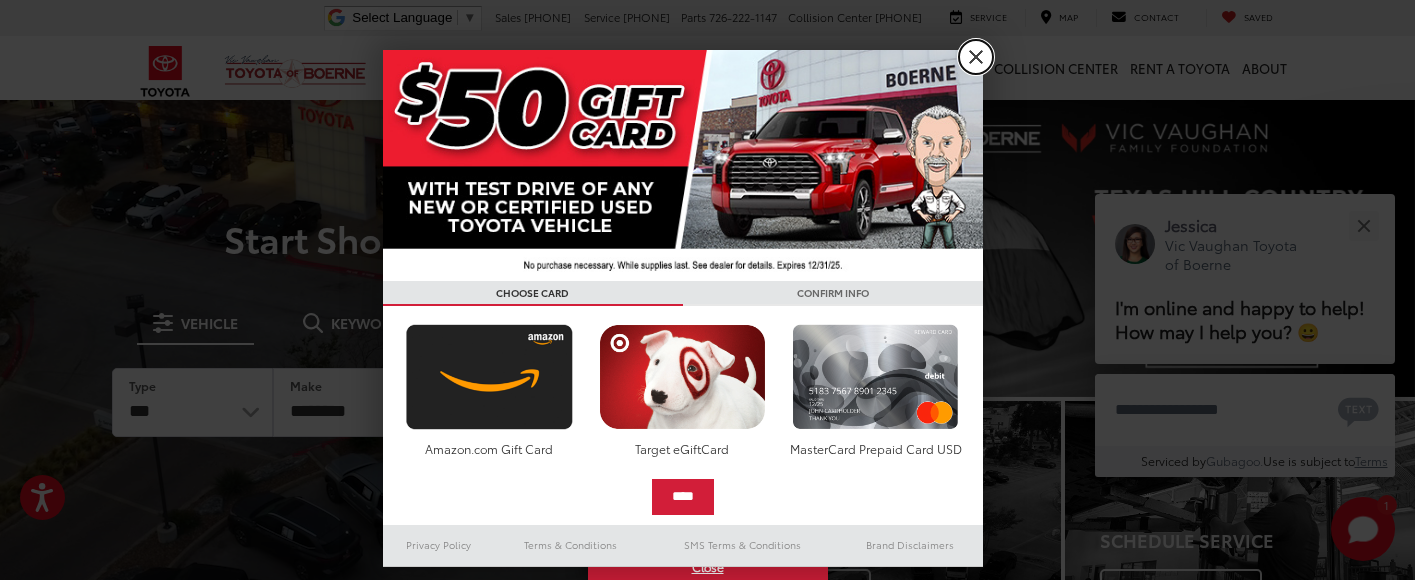 click on "X" at bounding box center [976, 57] 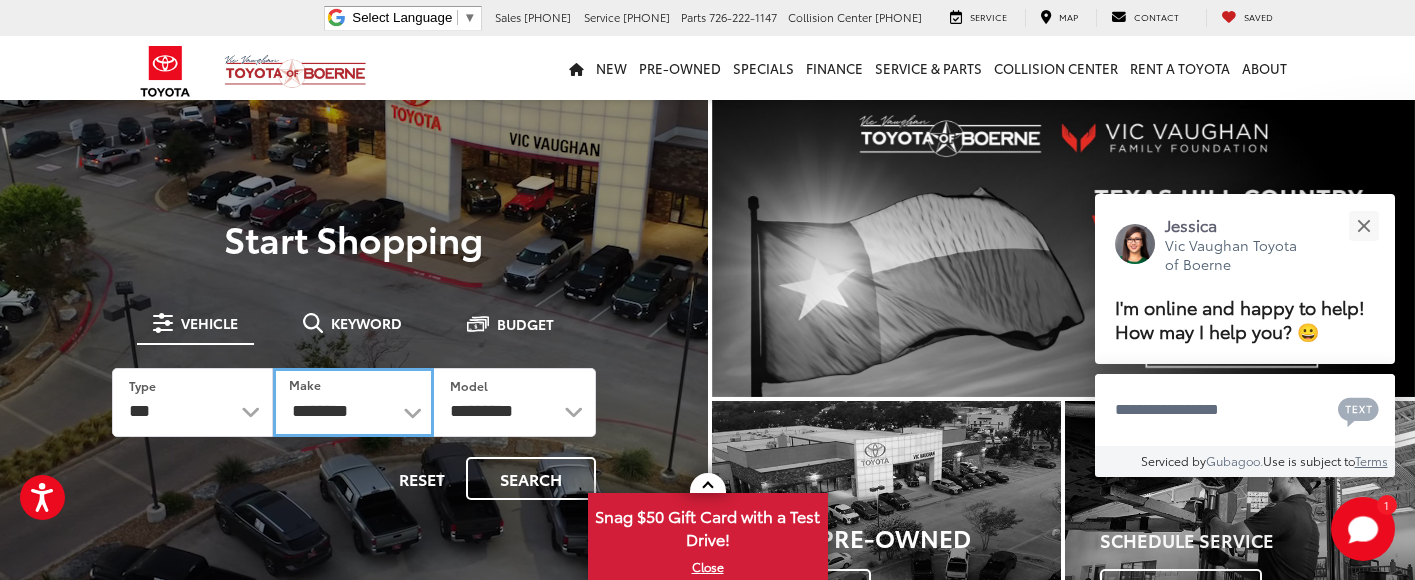 click on "**********" at bounding box center [353, 402] 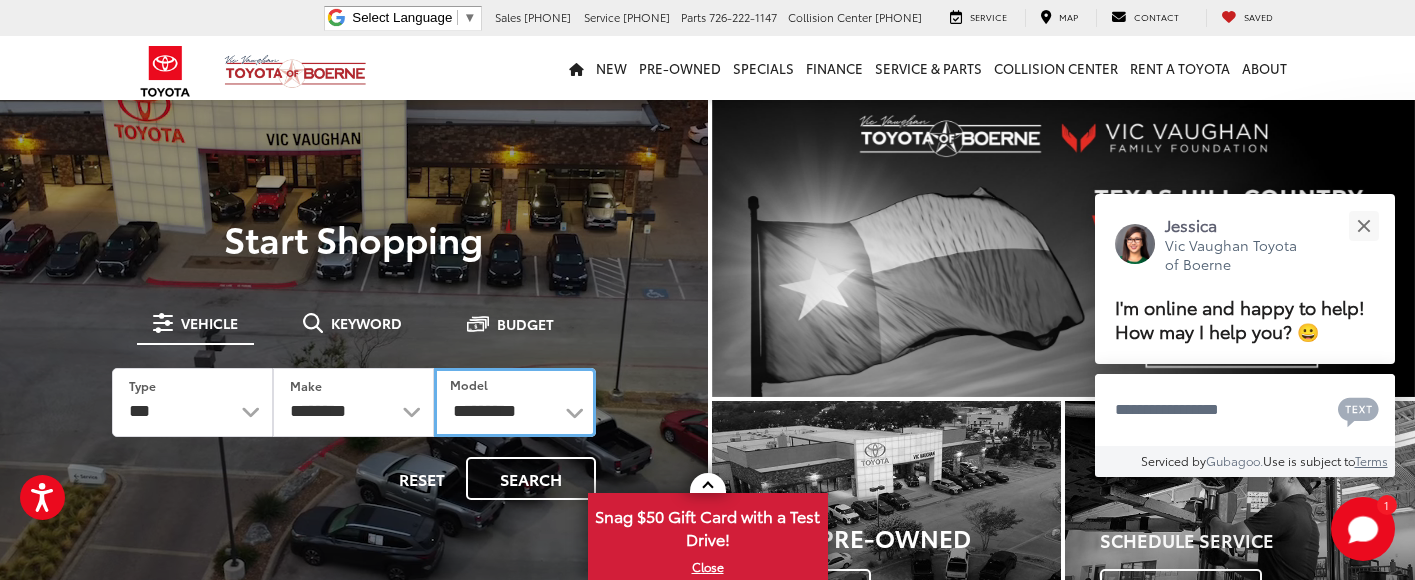 click on "**********" at bounding box center (514, 402) 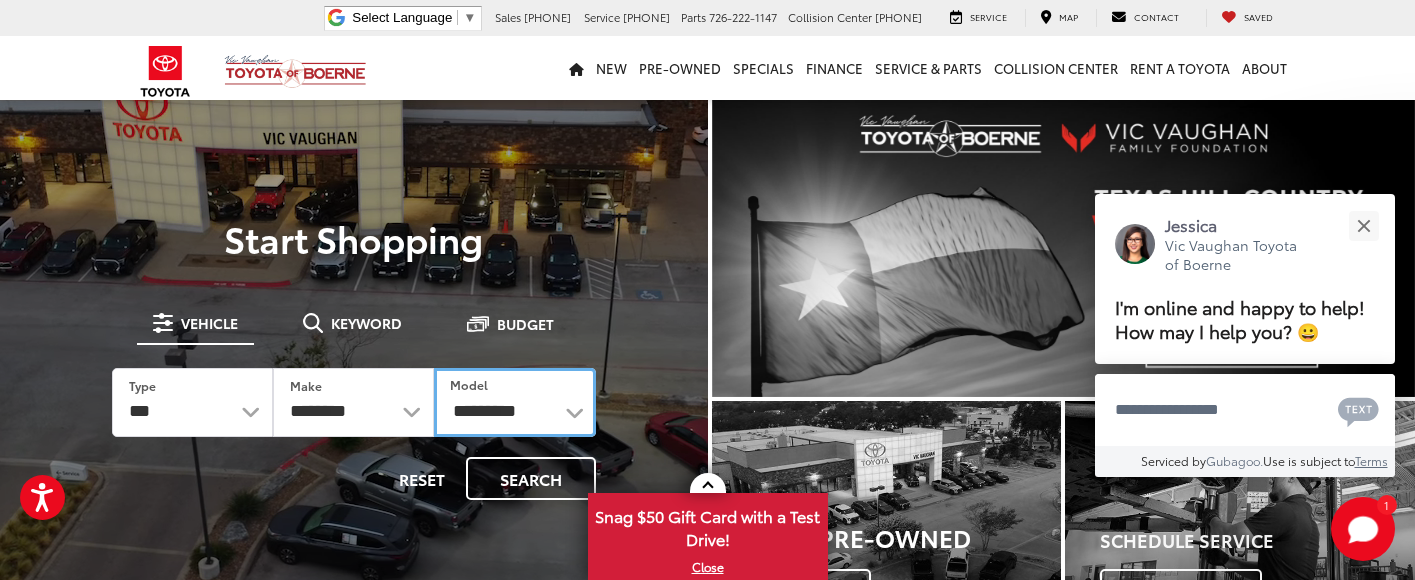 select on "*******" 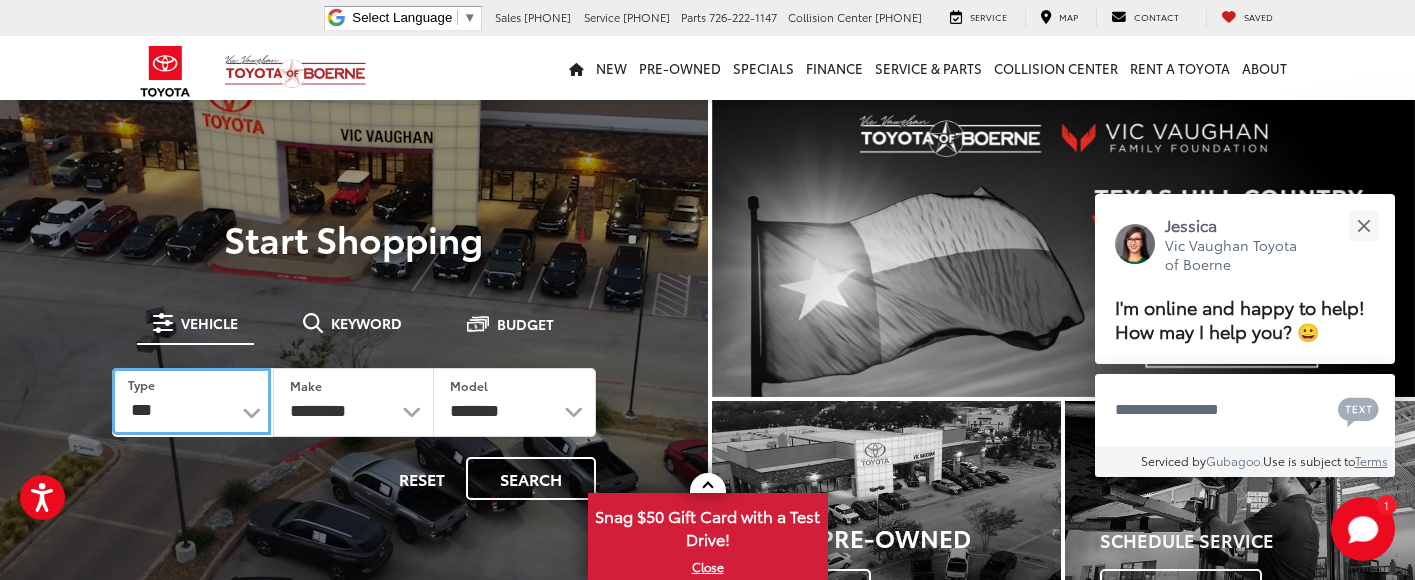 click on "***
***
****
*********" at bounding box center (191, 401) 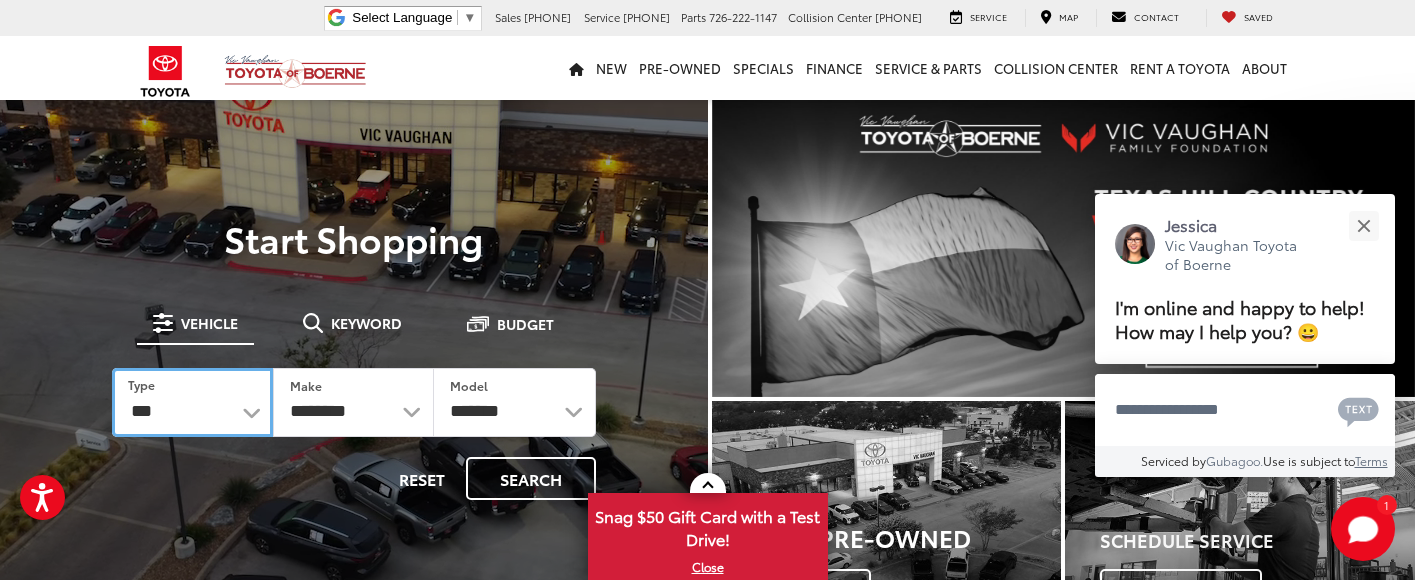 select on "********" 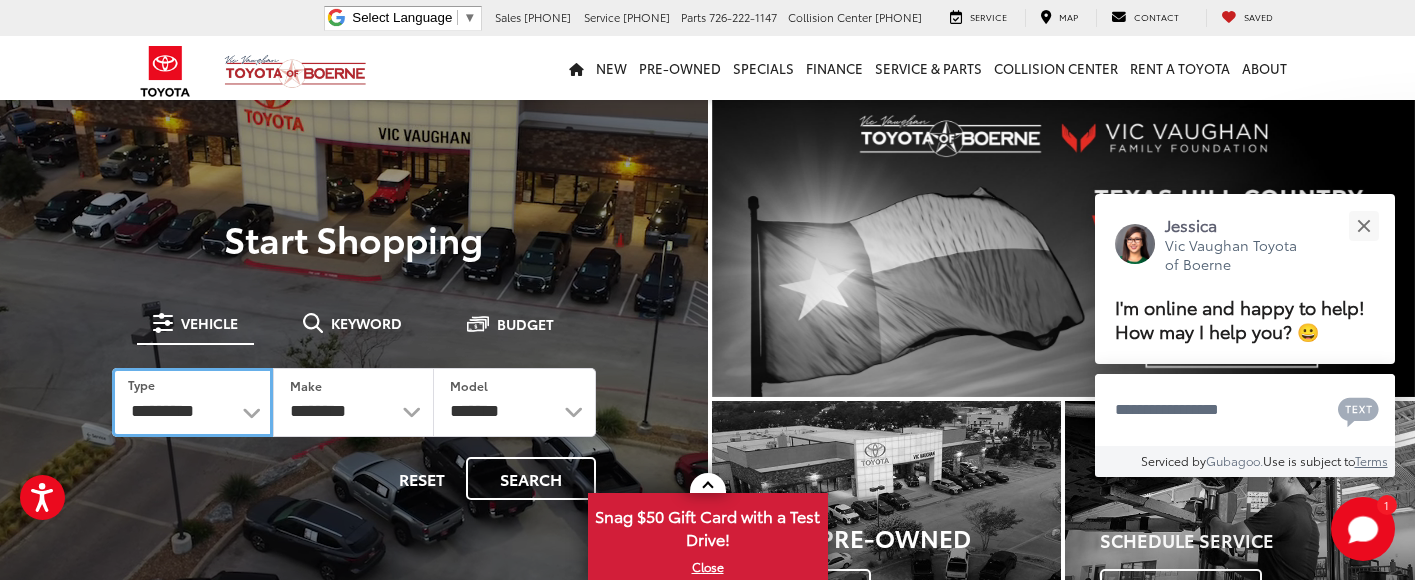 select on "******" 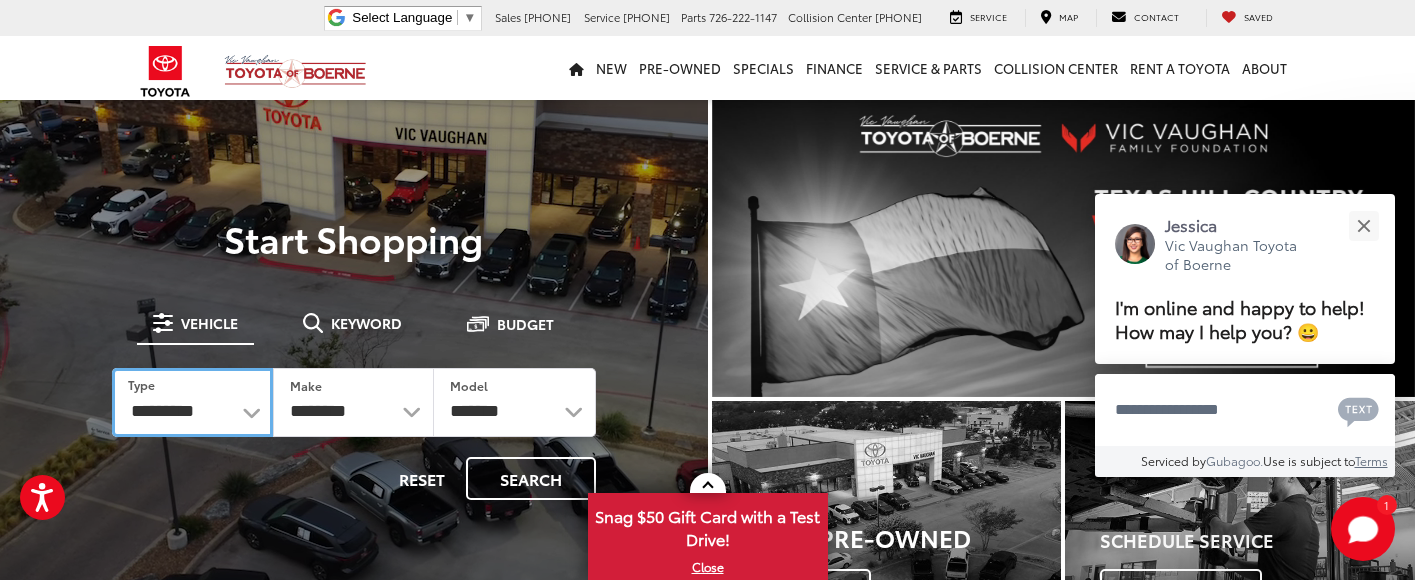select 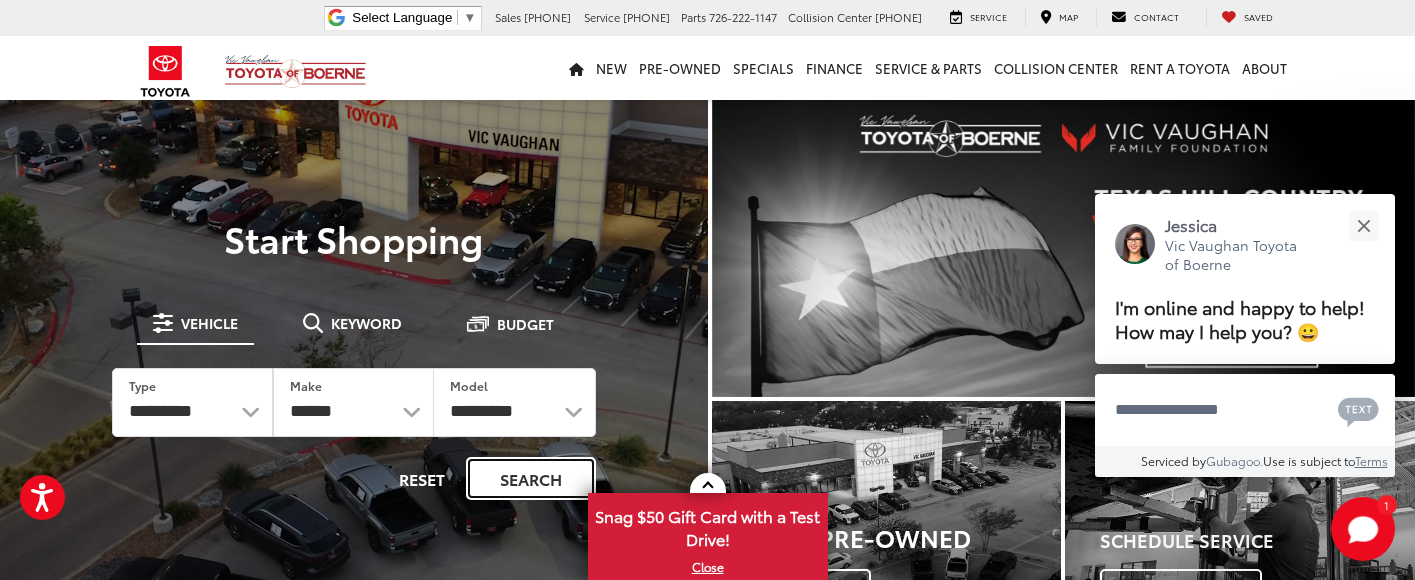 click on "Search" at bounding box center (531, 478) 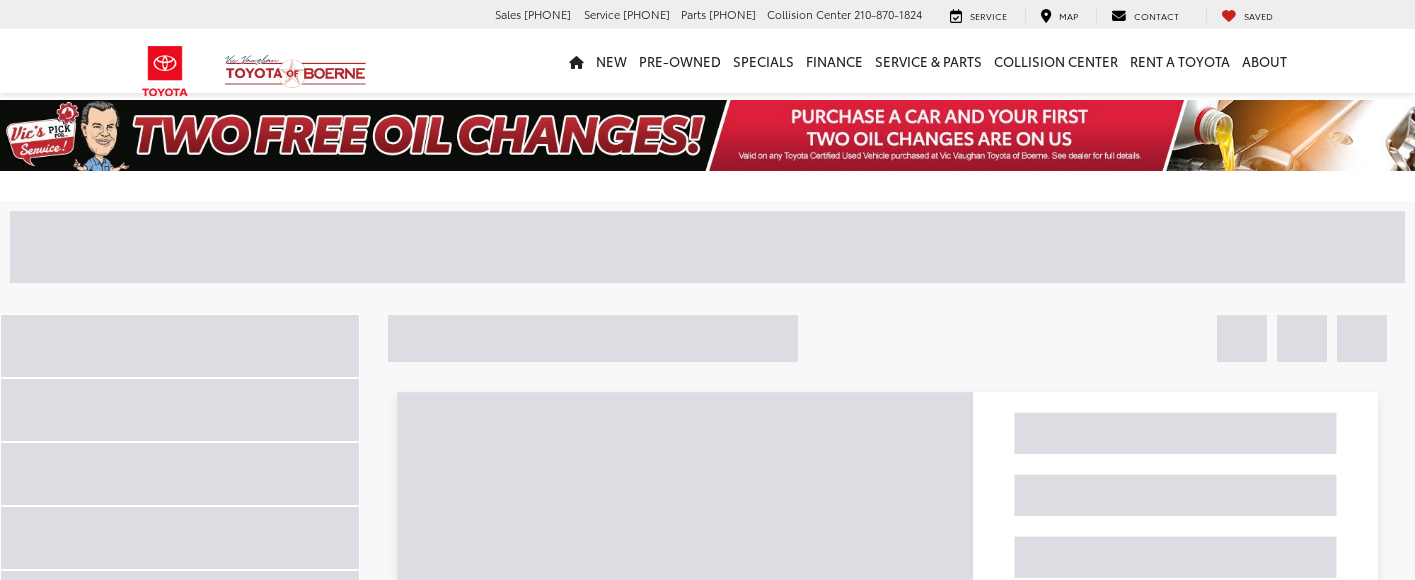 scroll, scrollTop: 0, scrollLeft: 0, axis: both 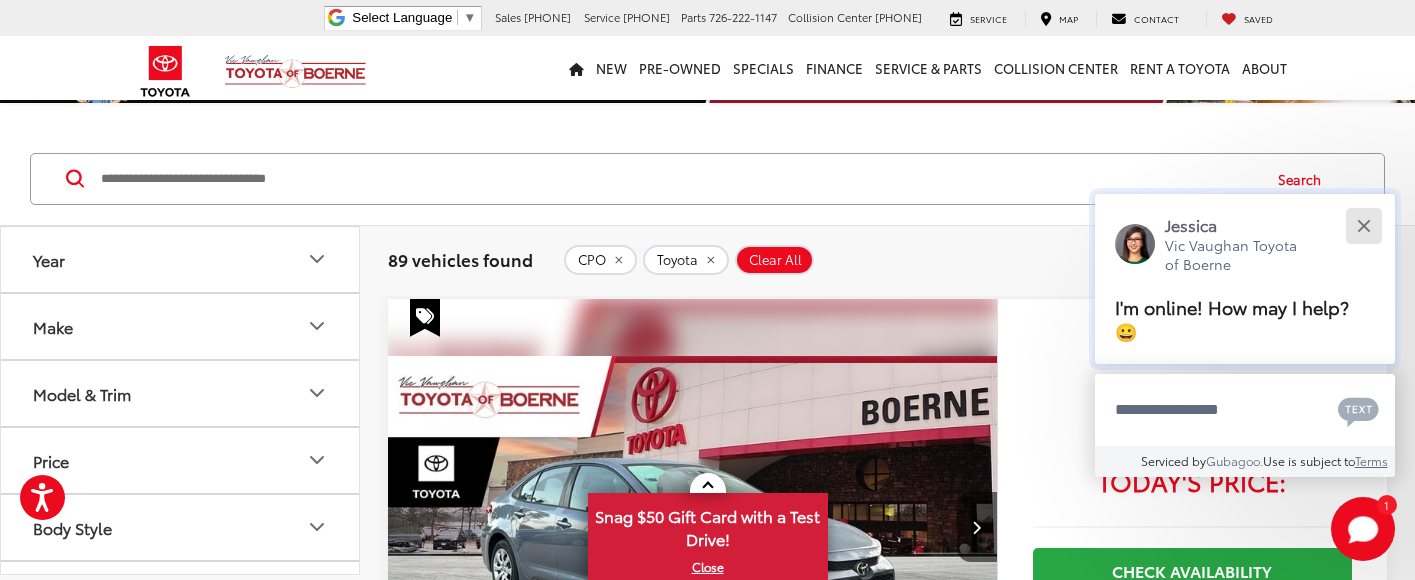 click at bounding box center [1363, 225] 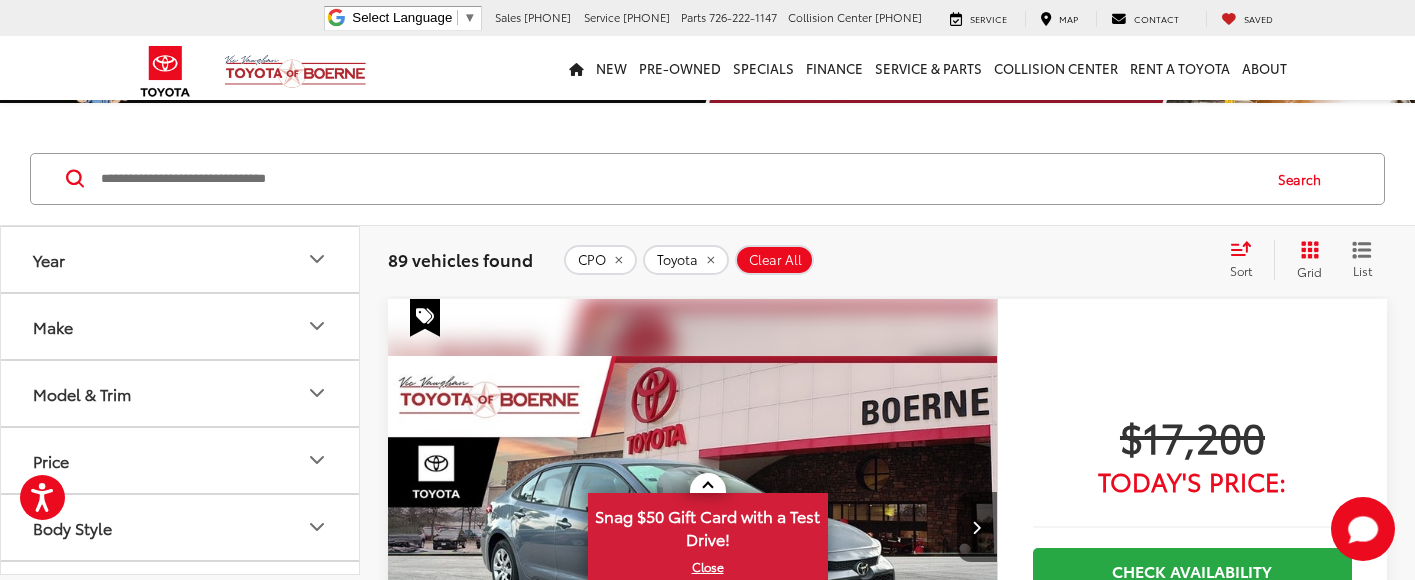 click on "Model & Trim" at bounding box center [181, 393] 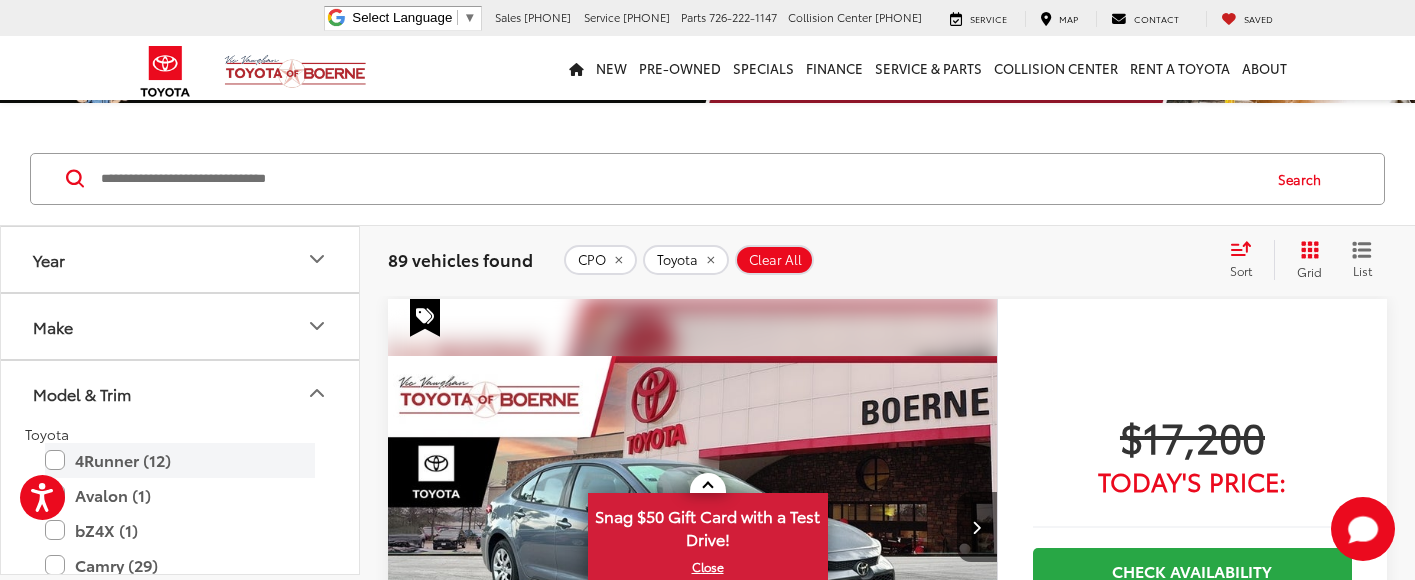click on "4Runner (12)" at bounding box center (180, 460) 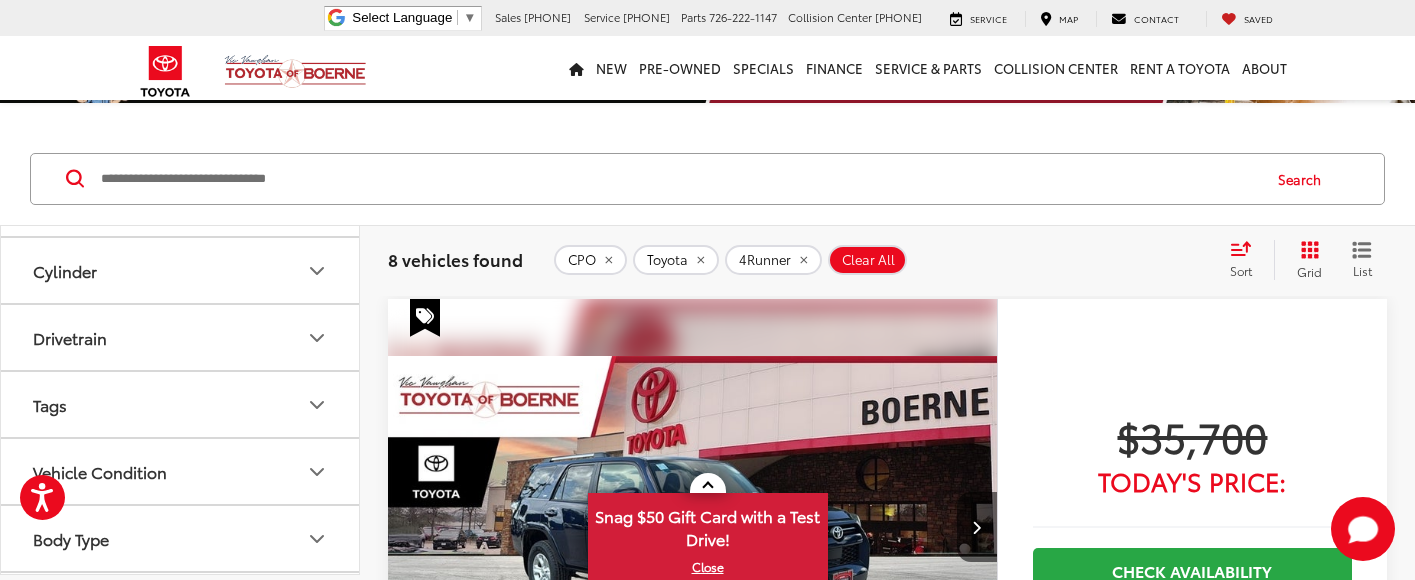 scroll, scrollTop: 1519, scrollLeft: 0, axis: vertical 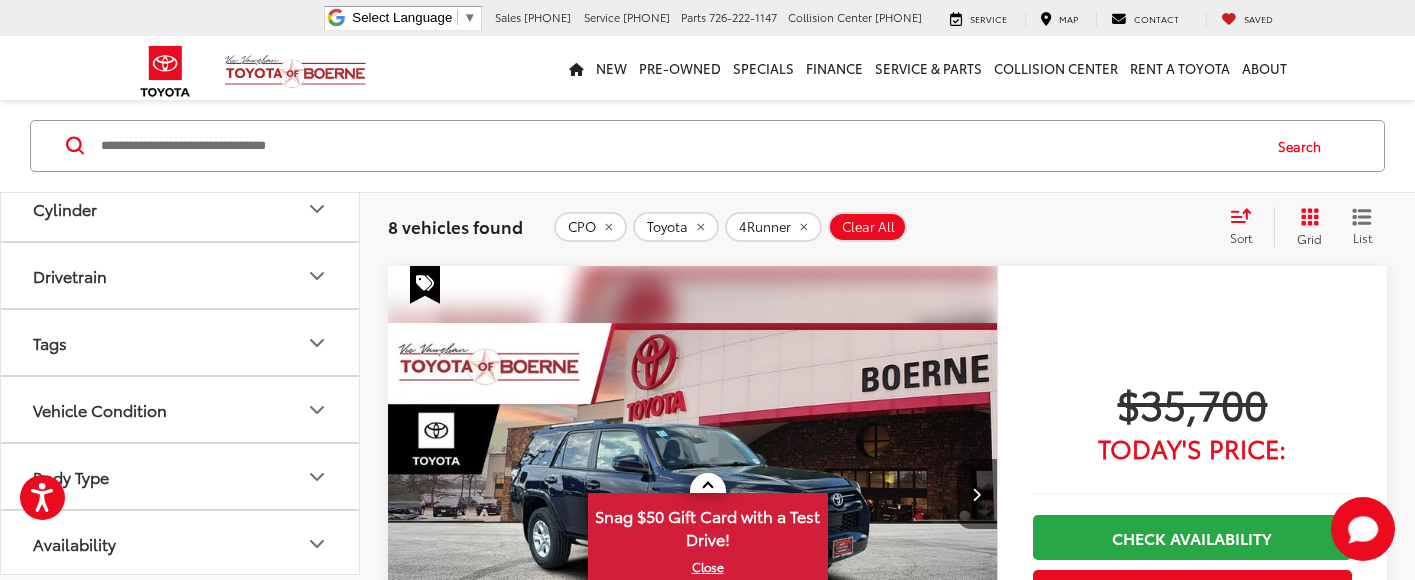 click on "Drivetrain" at bounding box center [181, 276] 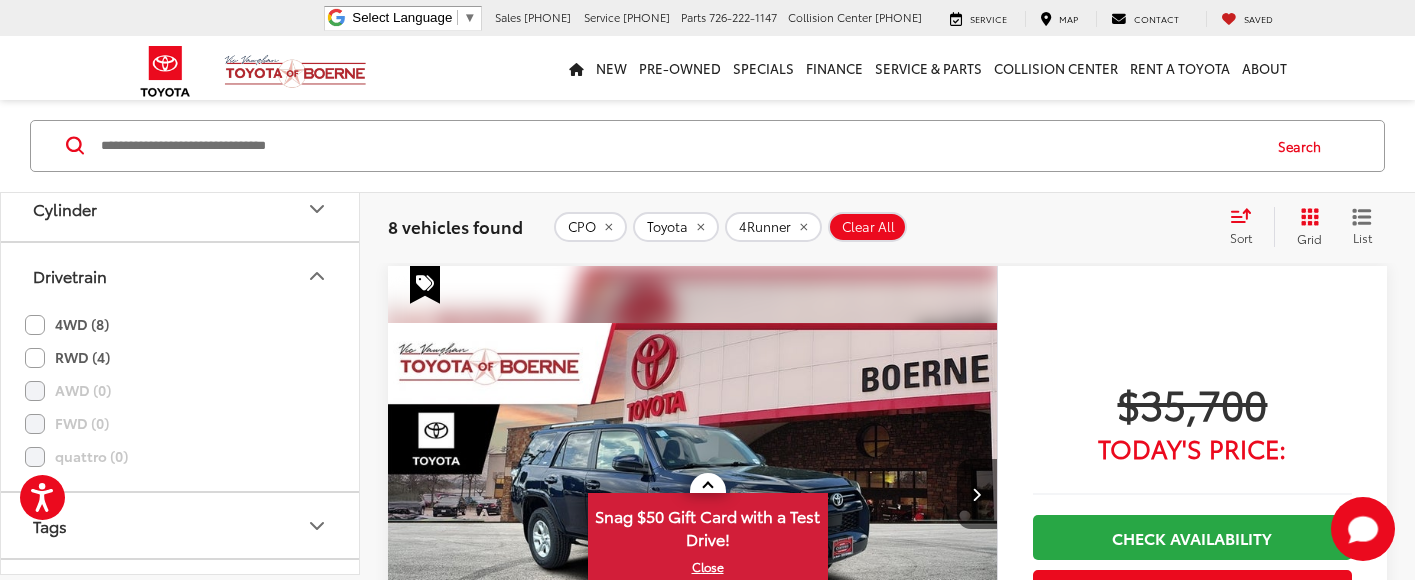 click on "4WD (8)" 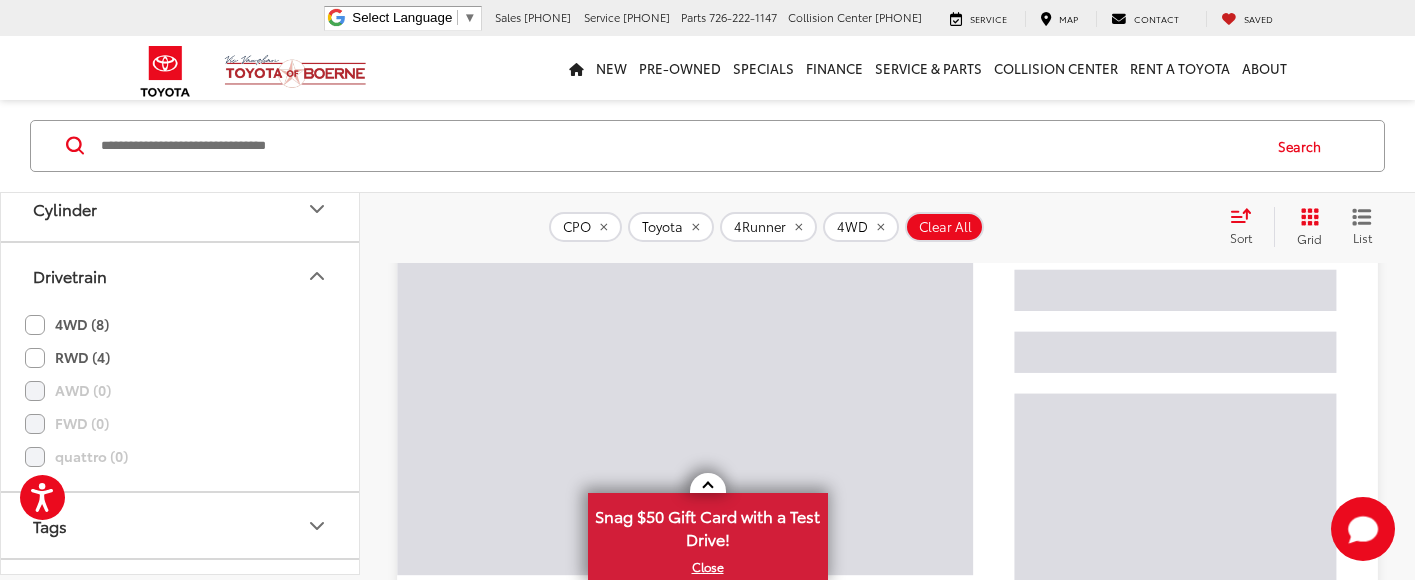 scroll, scrollTop: 101, scrollLeft: 0, axis: vertical 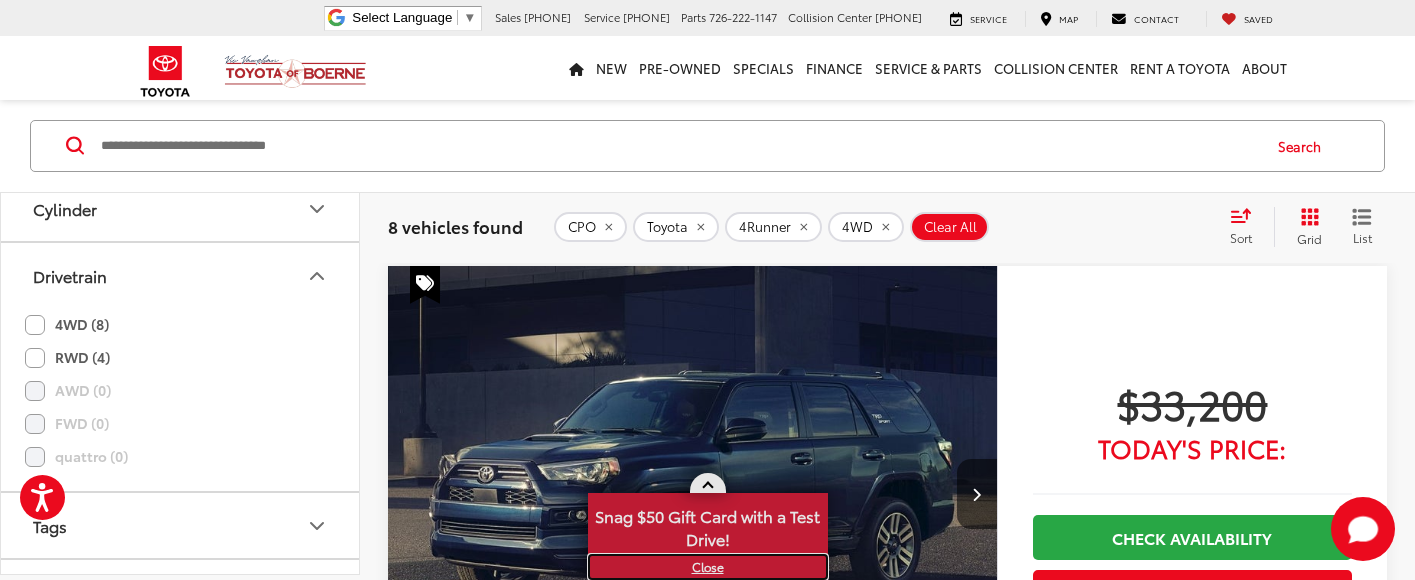 click on "X" at bounding box center [708, 567] 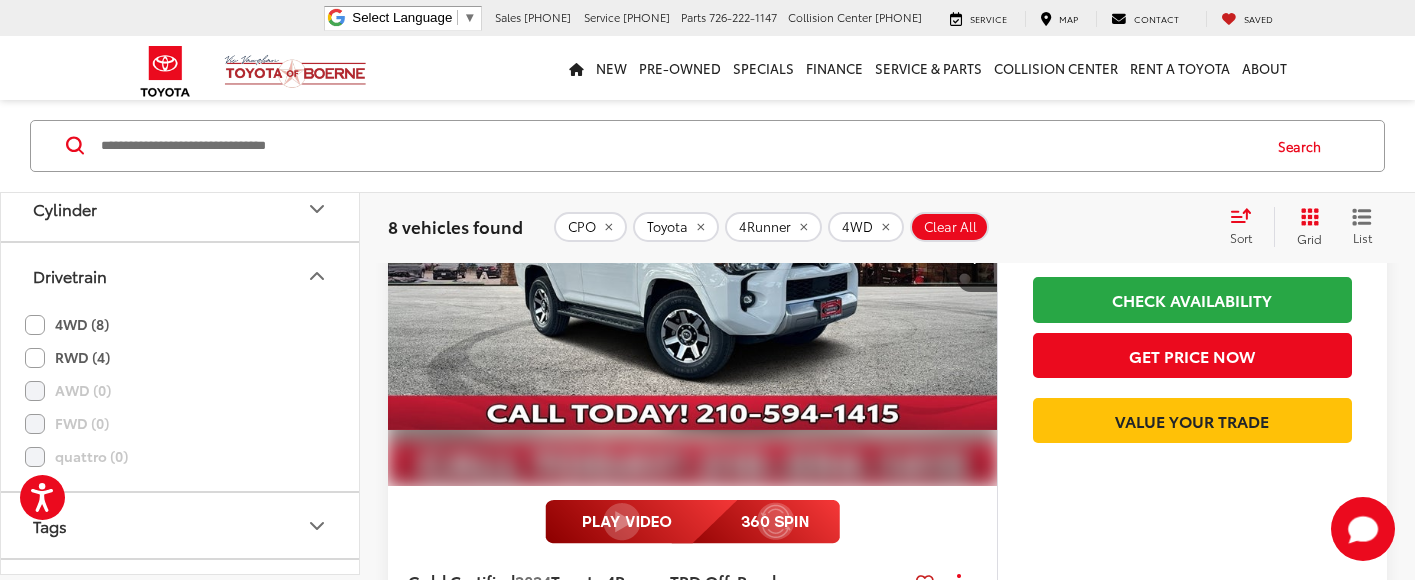 scroll, scrollTop: 2759, scrollLeft: 0, axis: vertical 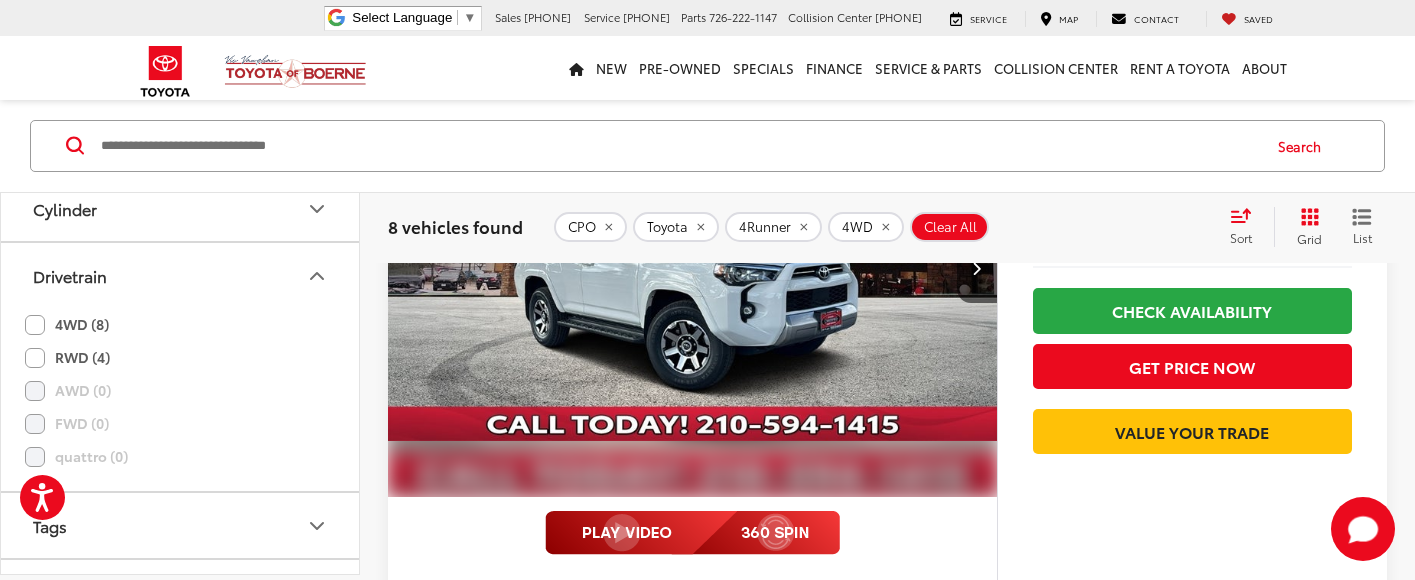 click at bounding box center (693, 268) 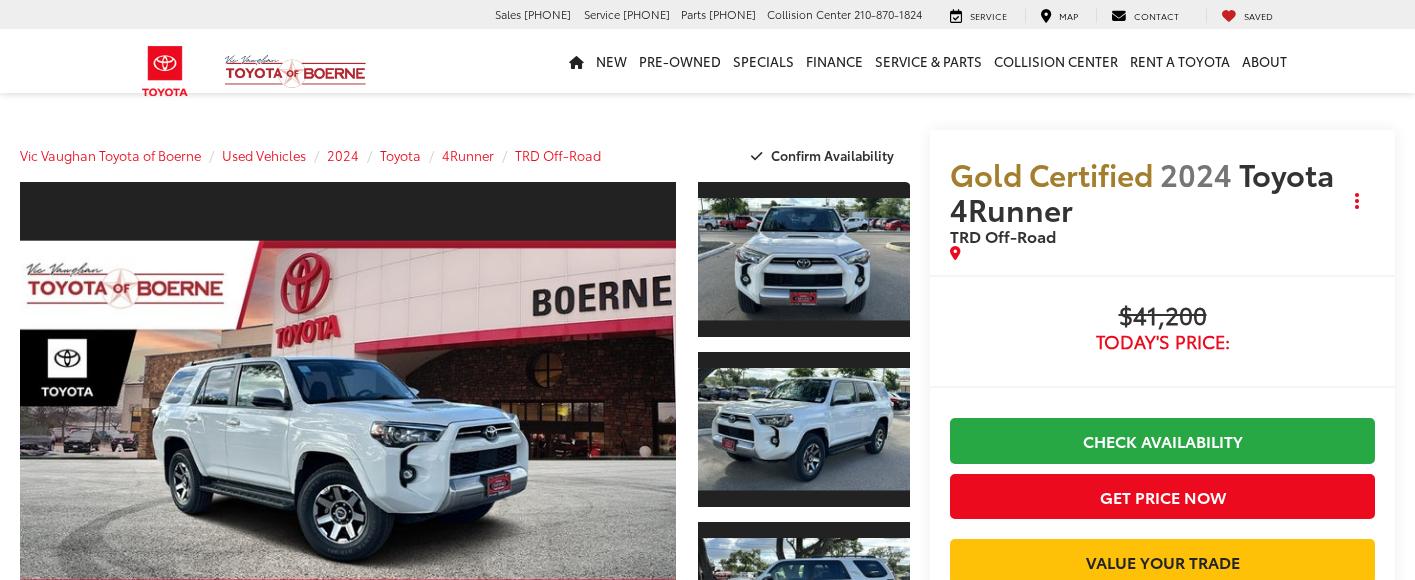 scroll, scrollTop: 0, scrollLeft: 0, axis: both 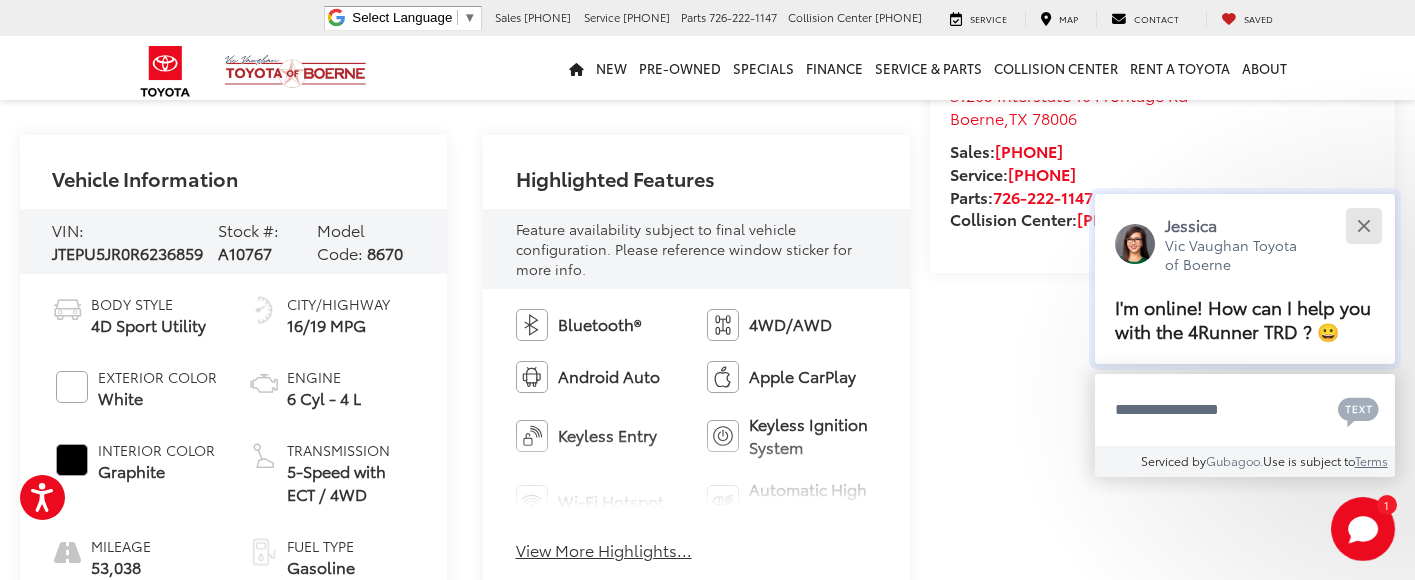 click at bounding box center [1363, 225] 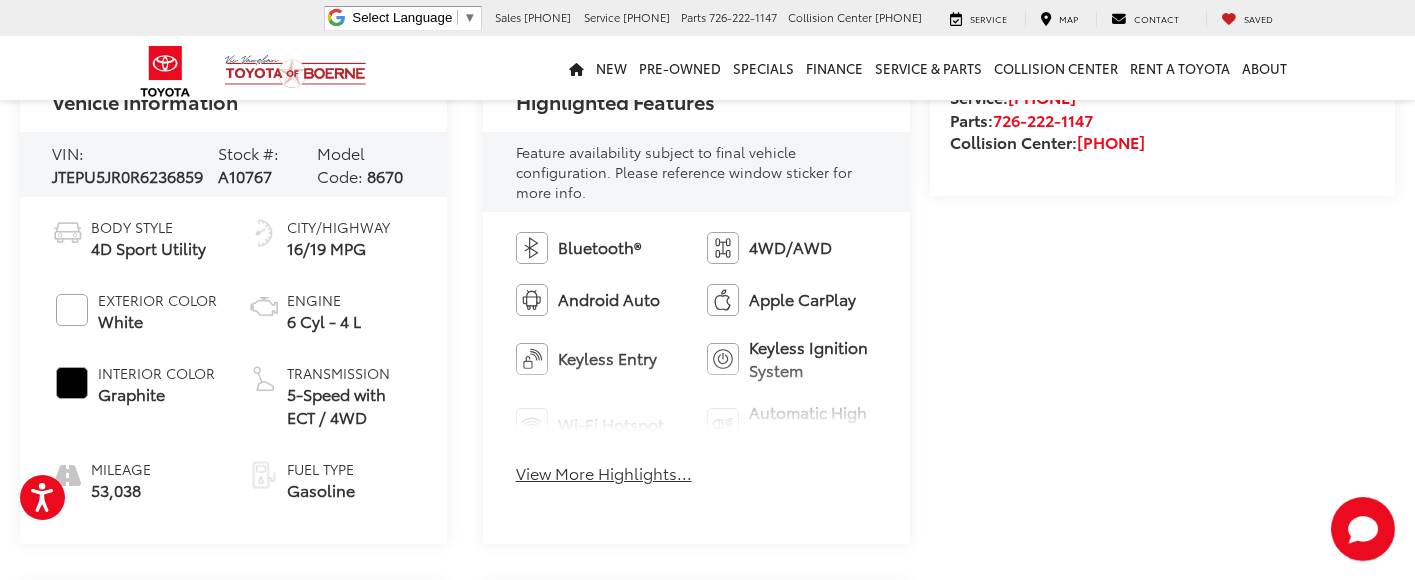 scroll, scrollTop: 741, scrollLeft: 0, axis: vertical 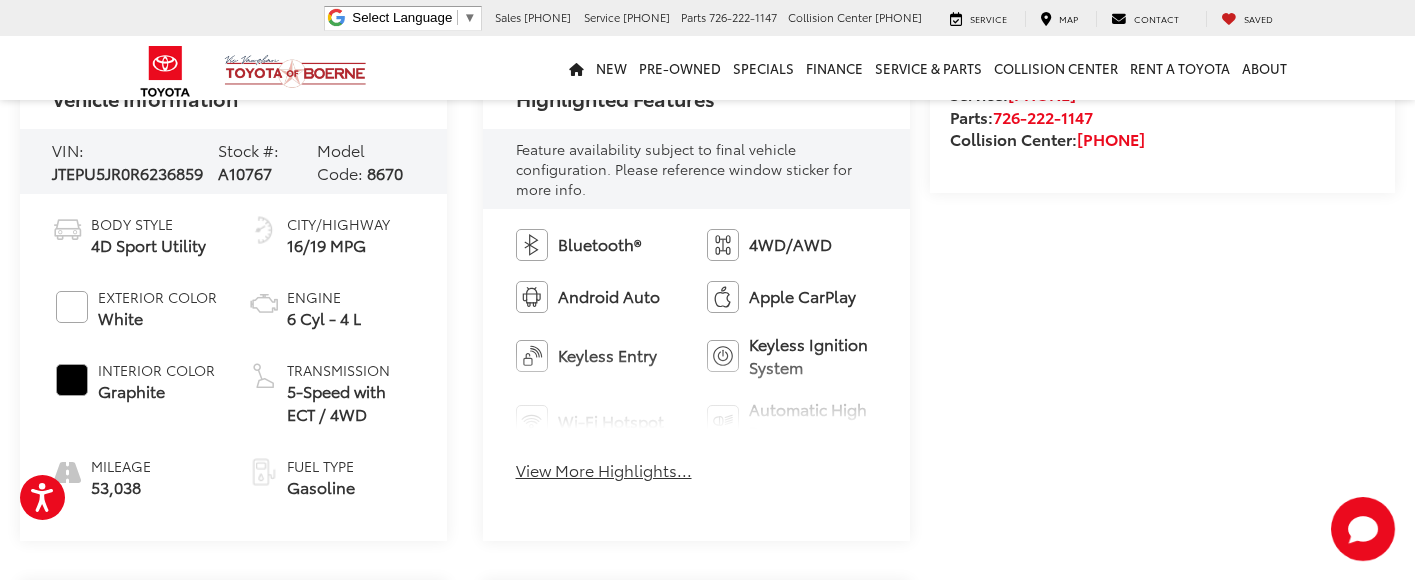 click on "View More Highlights..." at bounding box center [604, 470] 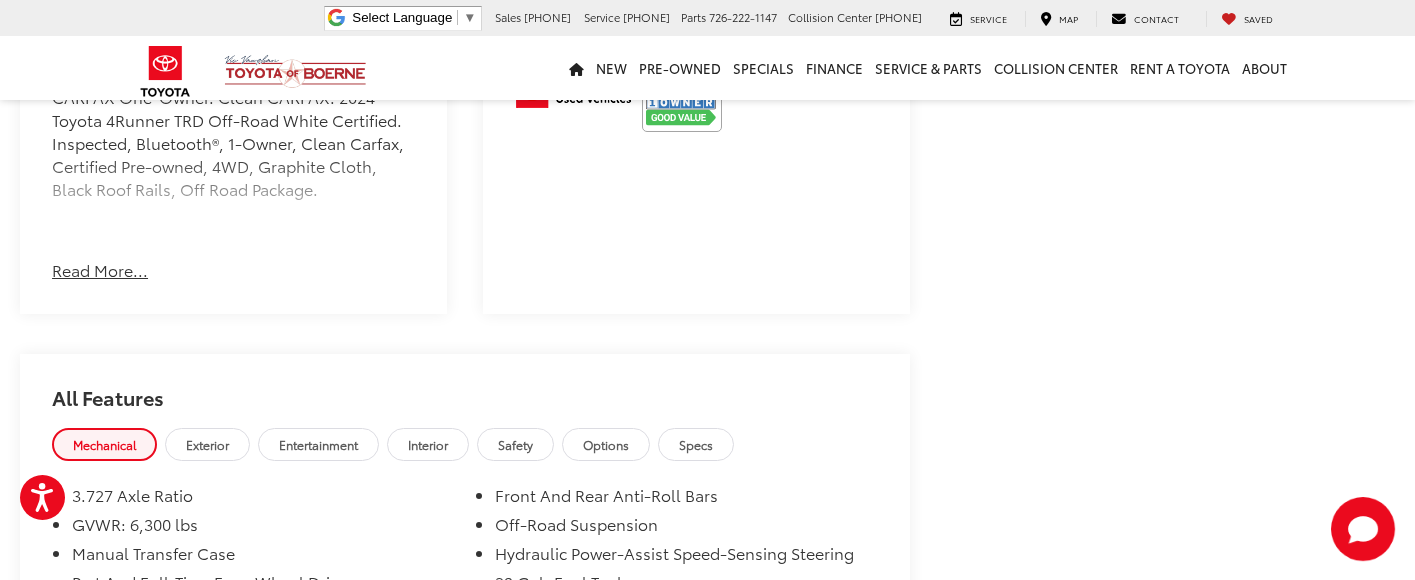 scroll, scrollTop: 1475, scrollLeft: 0, axis: vertical 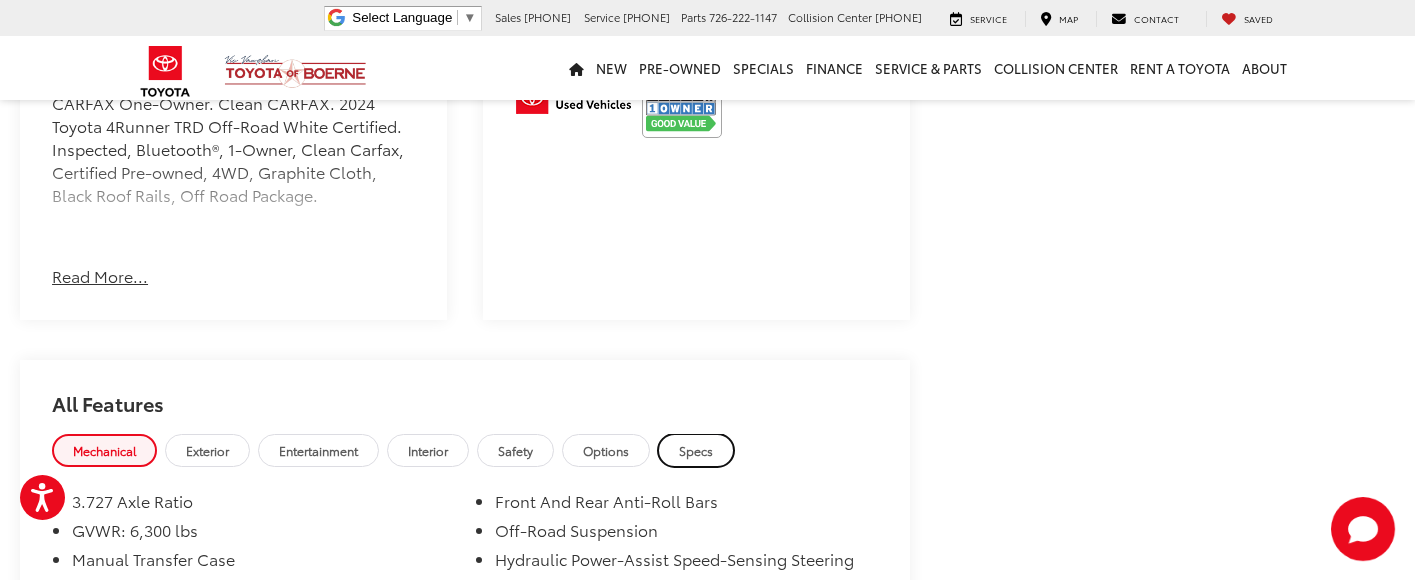 click on "Specs" at bounding box center (696, 450) 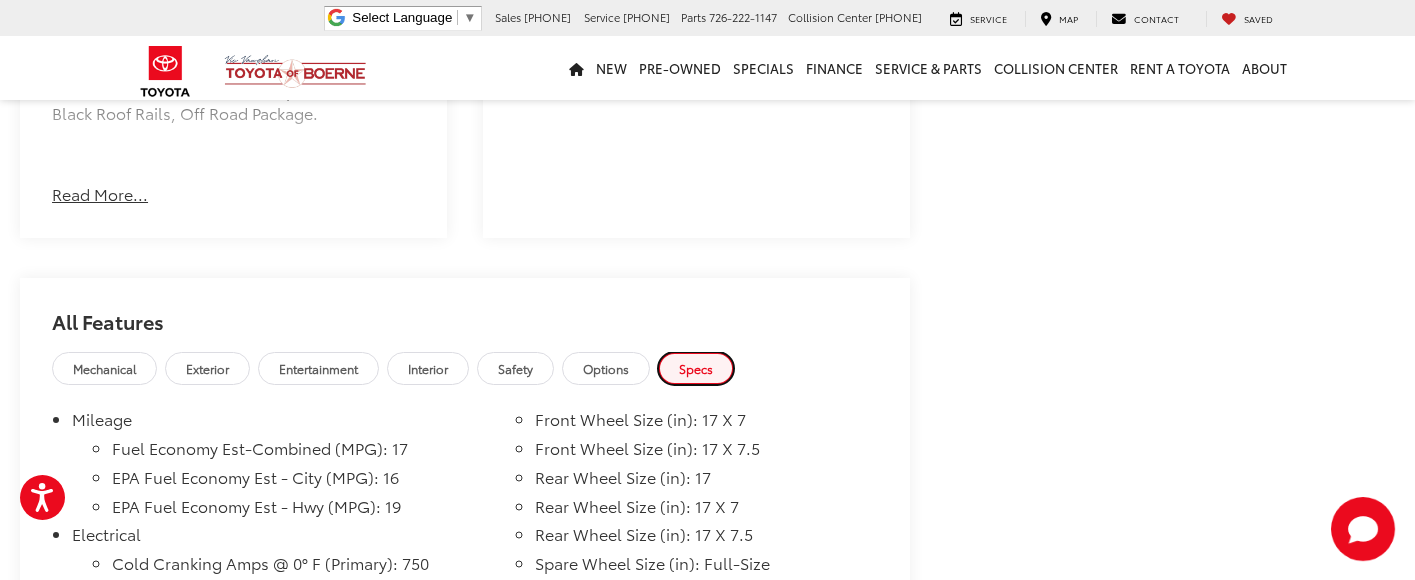 scroll, scrollTop: 1572, scrollLeft: 0, axis: vertical 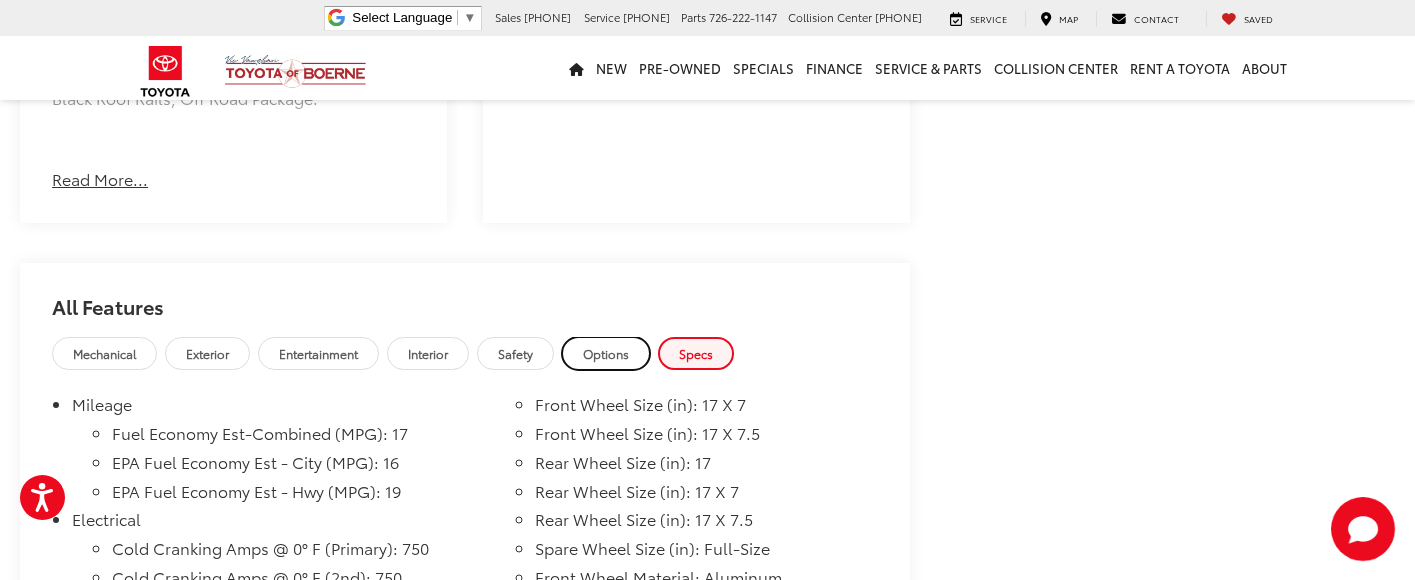 click on "Options" at bounding box center (606, 353) 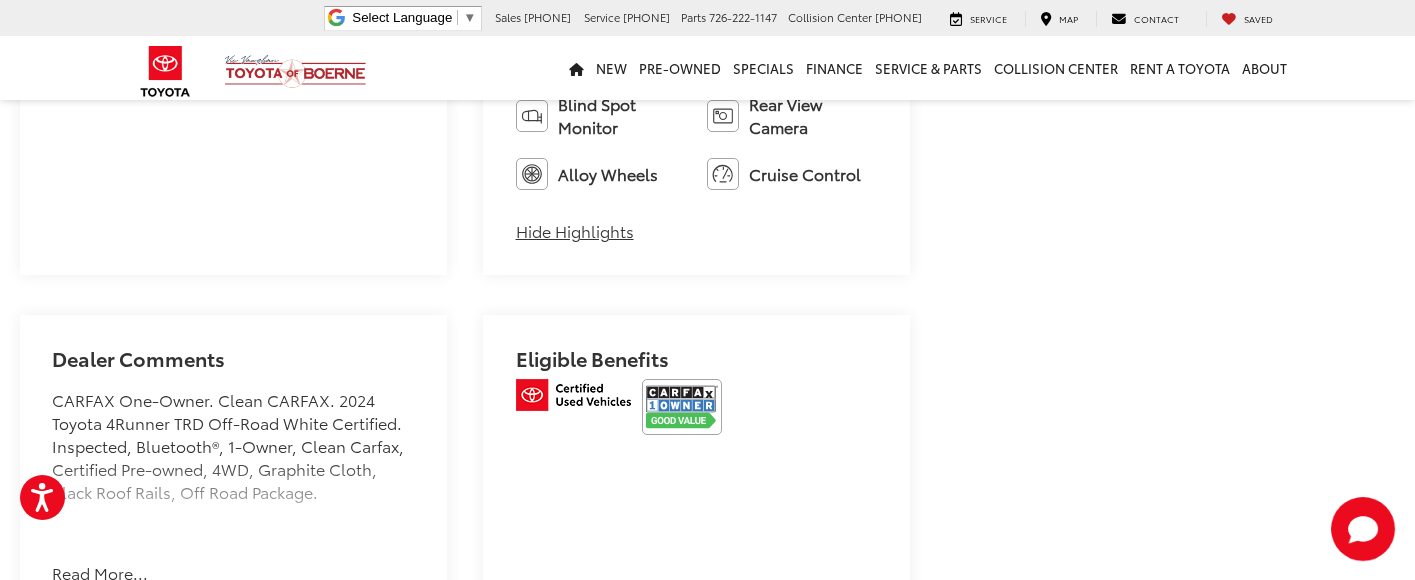 scroll, scrollTop: 1187, scrollLeft: 0, axis: vertical 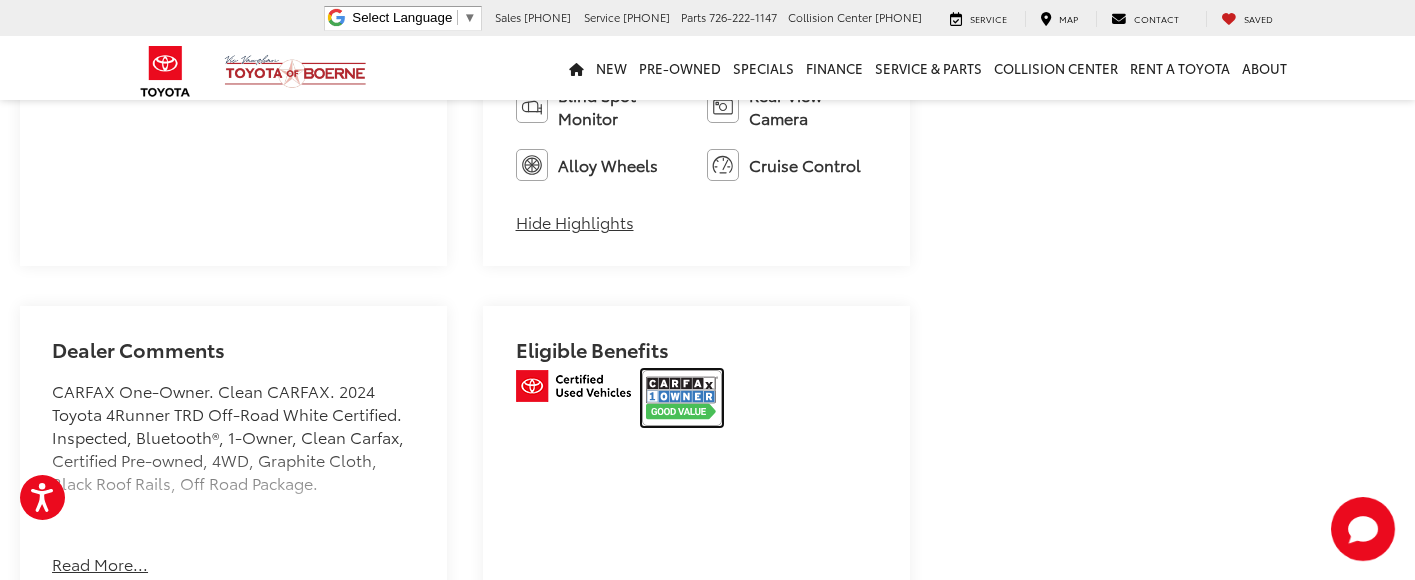 click at bounding box center [682, 398] 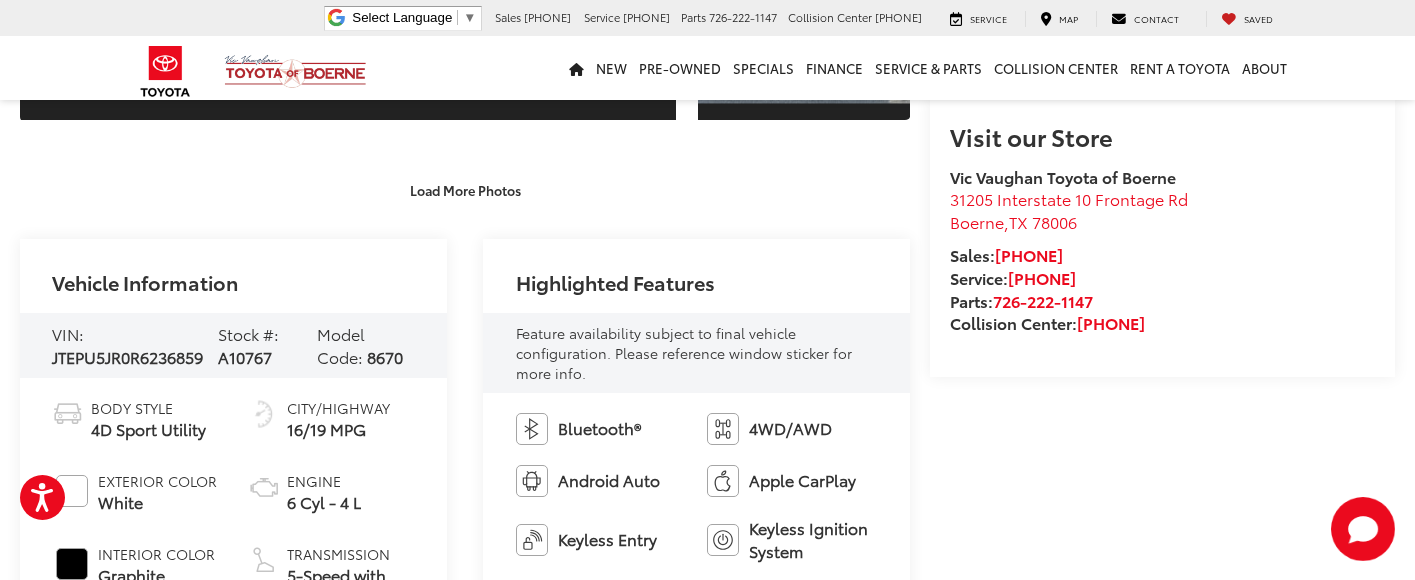 scroll, scrollTop: 398, scrollLeft: 0, axis: vertical 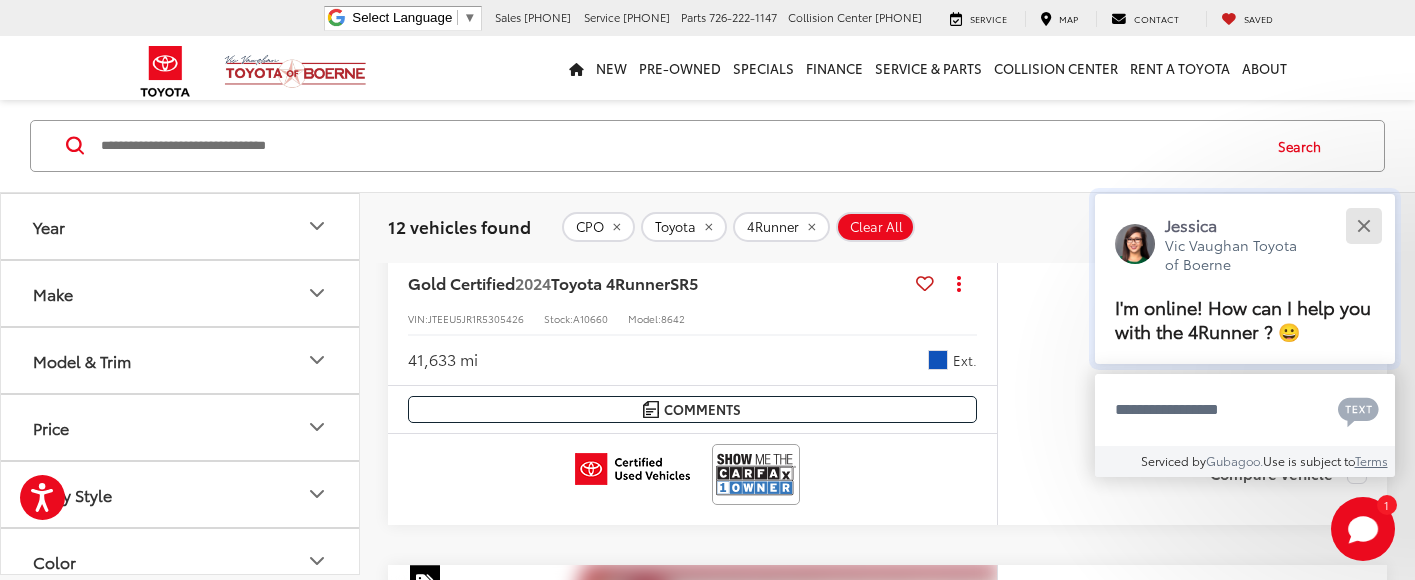 click at bounding box center [1363, 225] 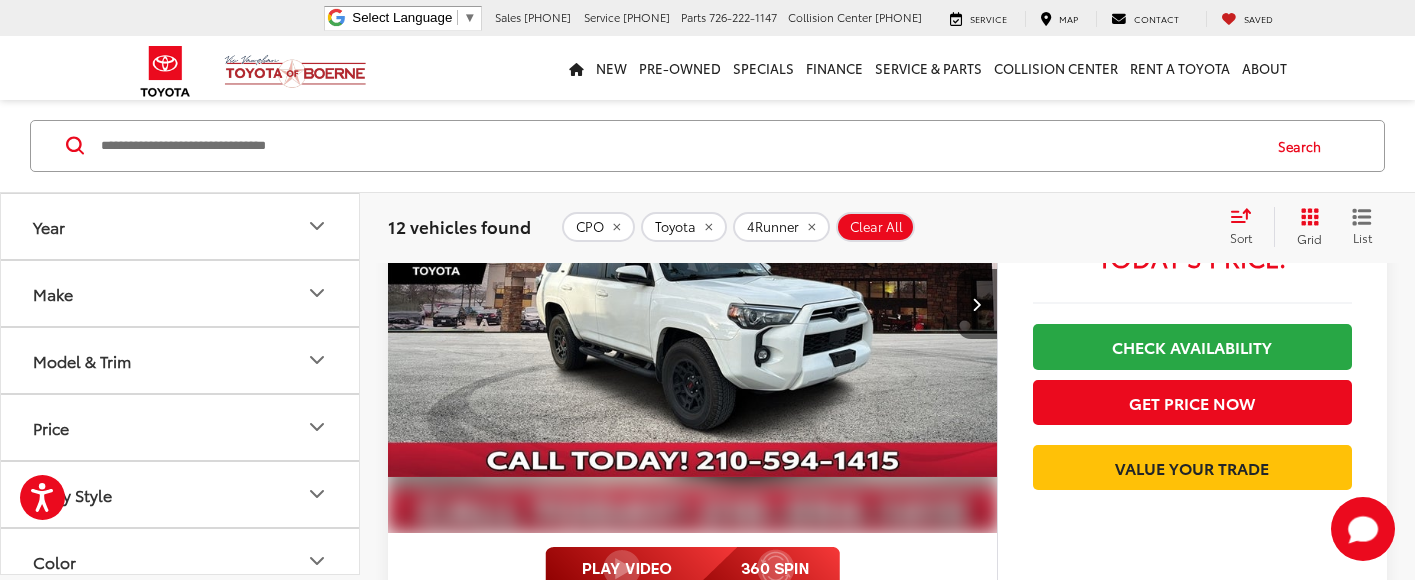 scroll, scrollTop: 6889, scrollLeft: 0, axis: vertical 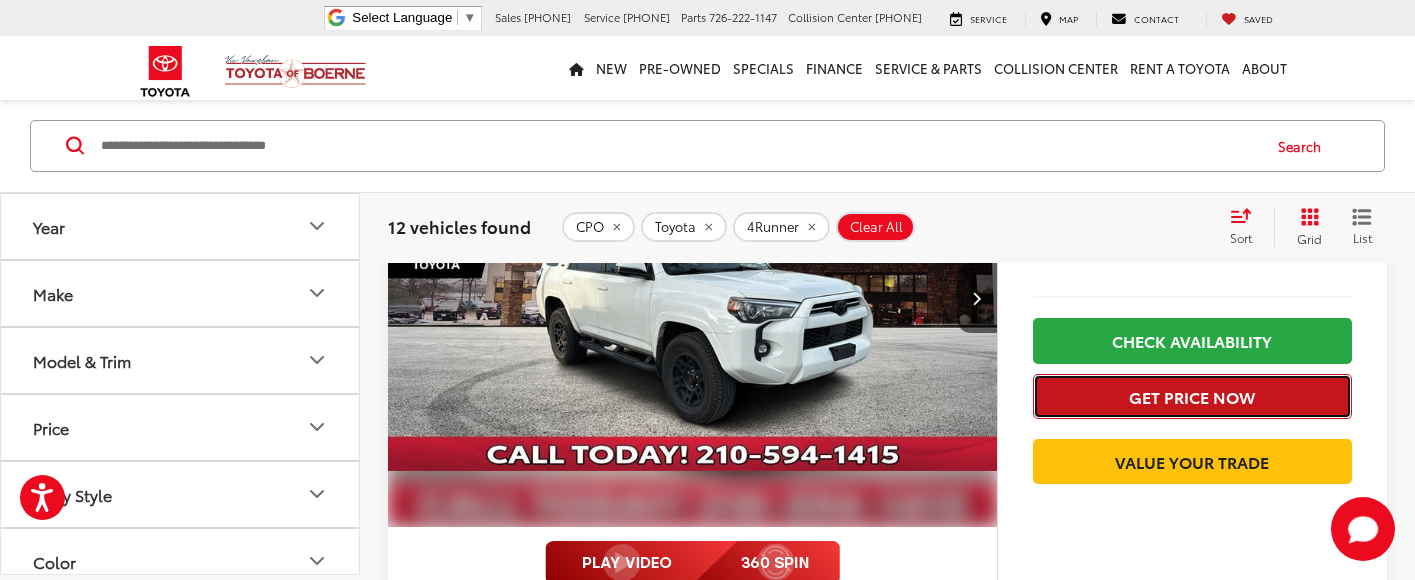 click on "Get Price Now" at bounding box center [1192, 396] 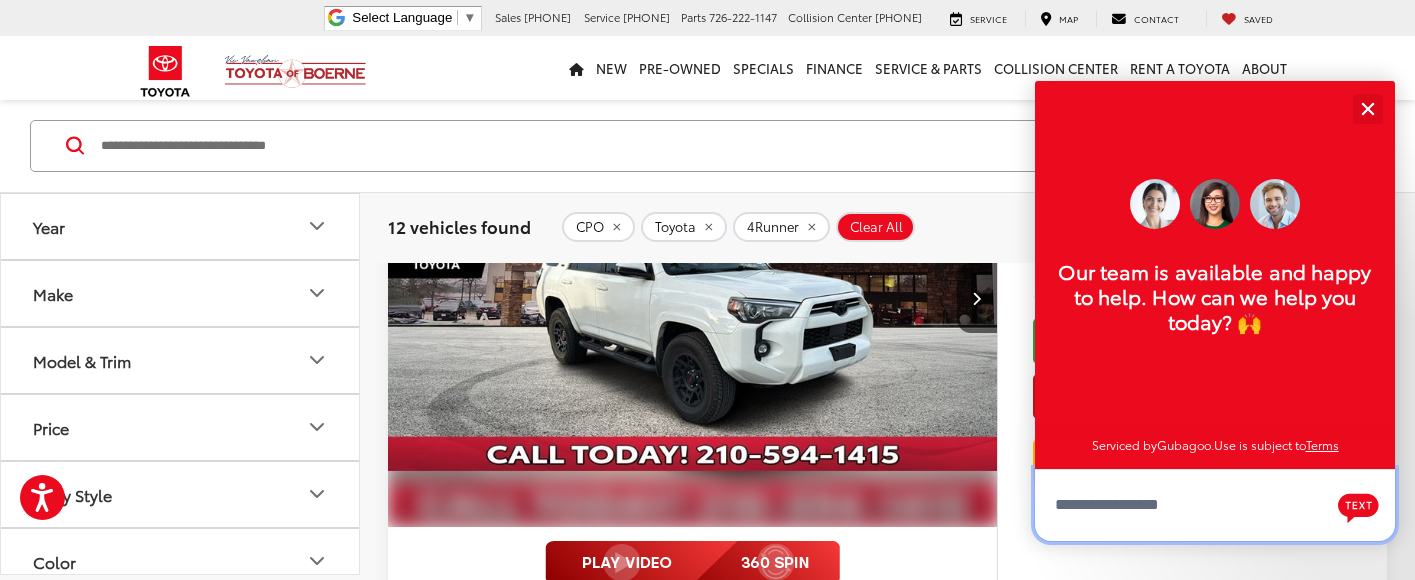 scroll, scrollTop: 24, scrollLeft: 0, axis: vertical 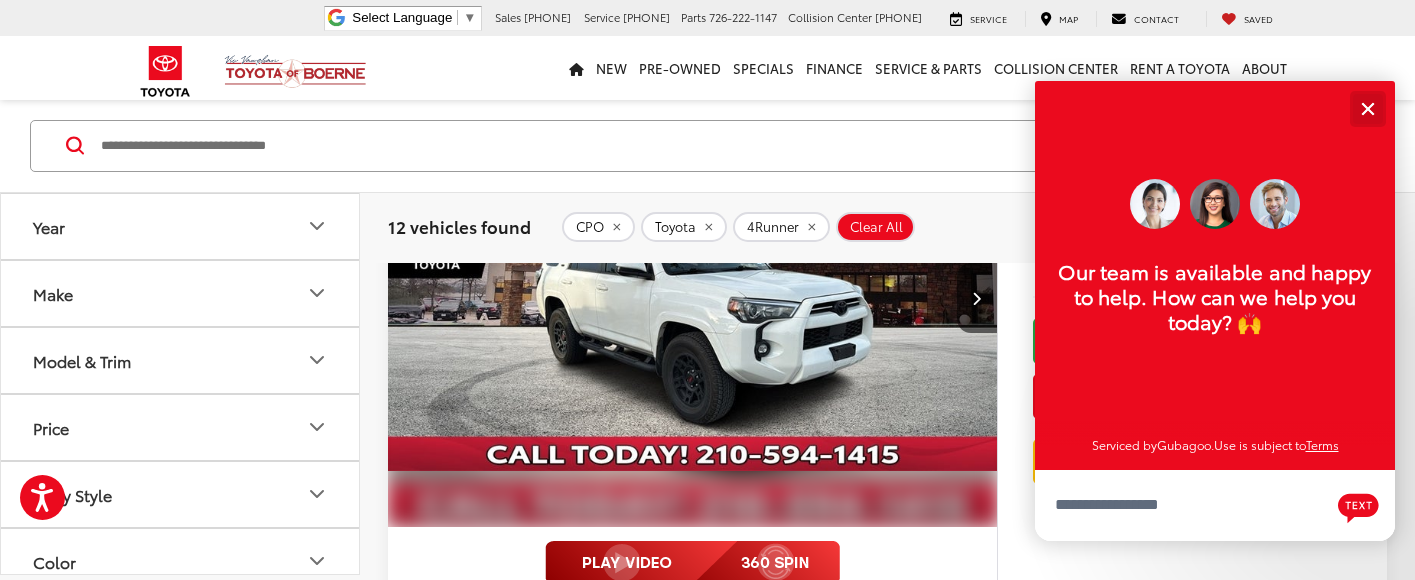 click at bounding box center (1367, 108) 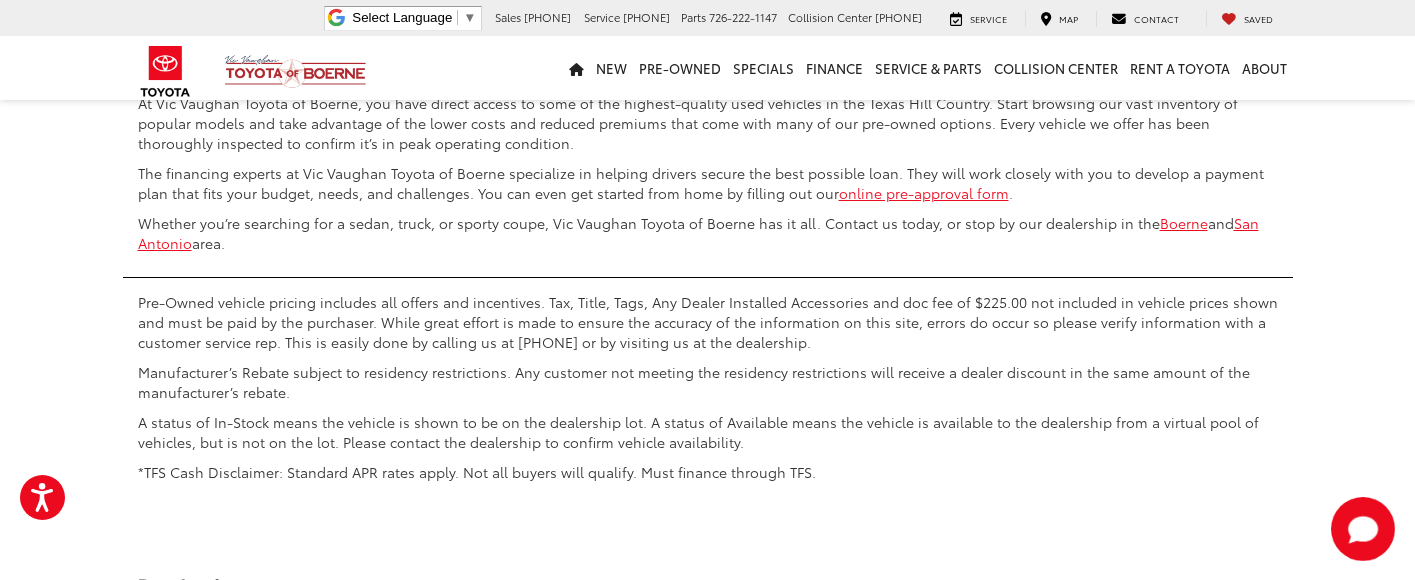 scroll, scrollTop: 10485, scrollLeft: 0, axis: vertical 